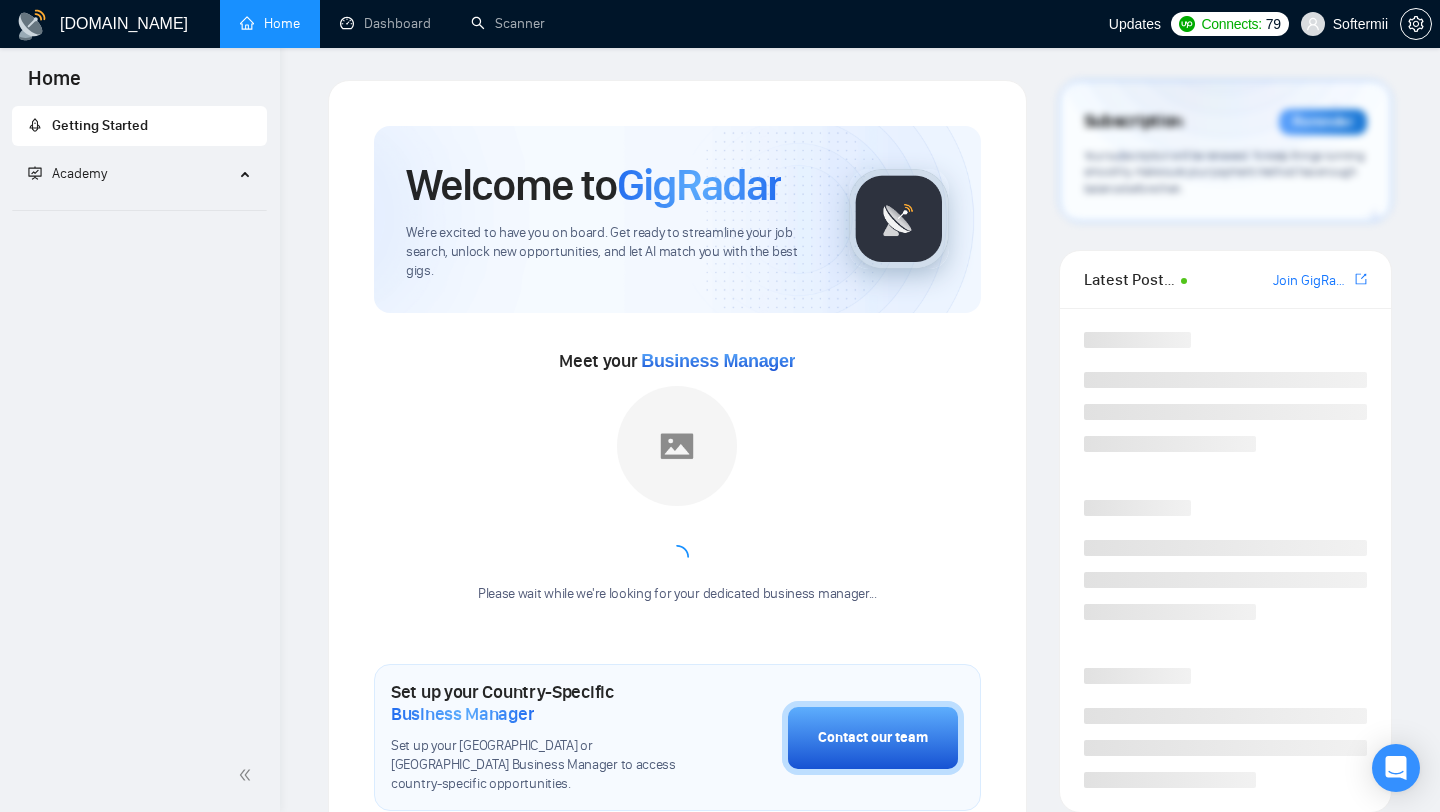 scroll, scrollTop: 0, scrollLeft: 0, axis: both 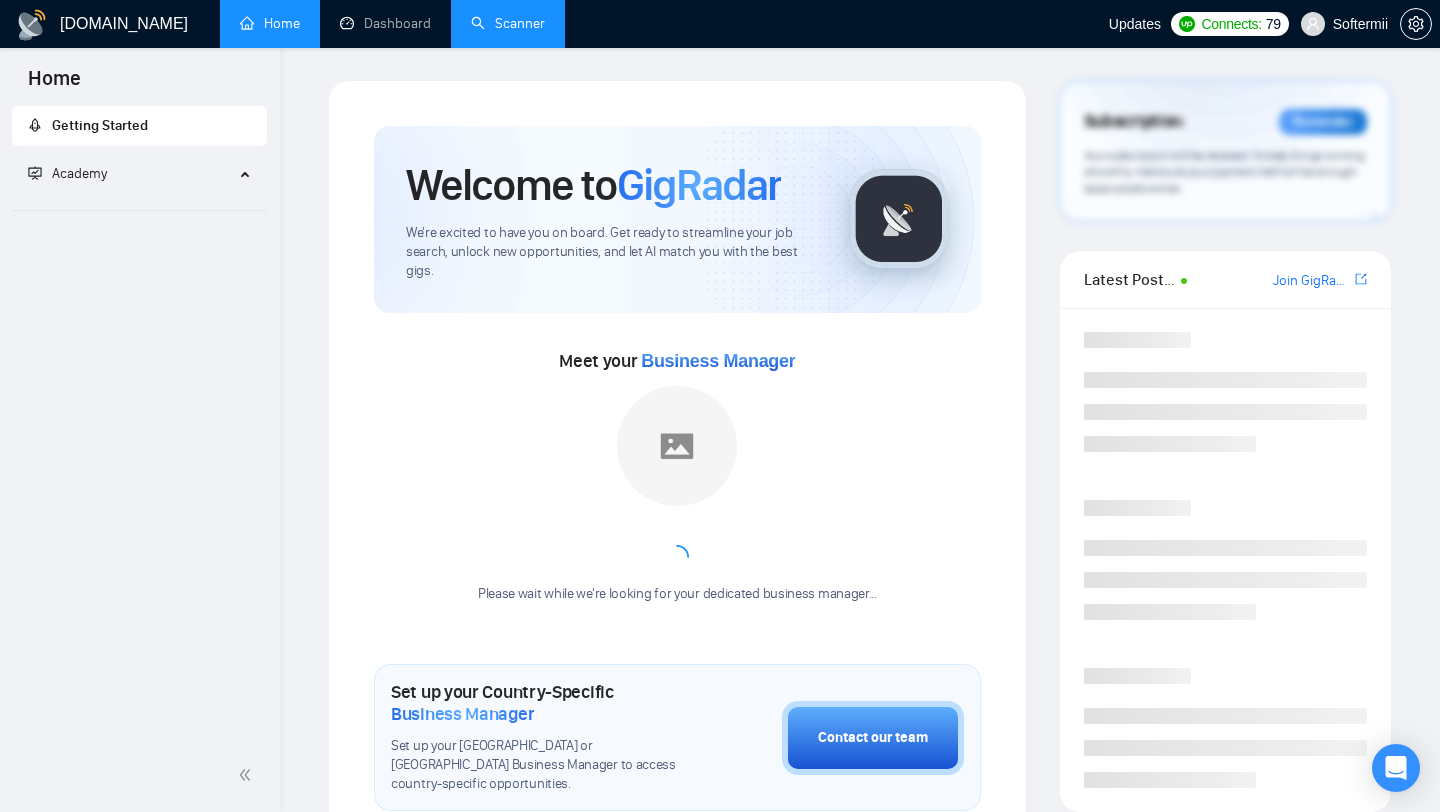 click on "Scanner" at bounding box center [508, 23] 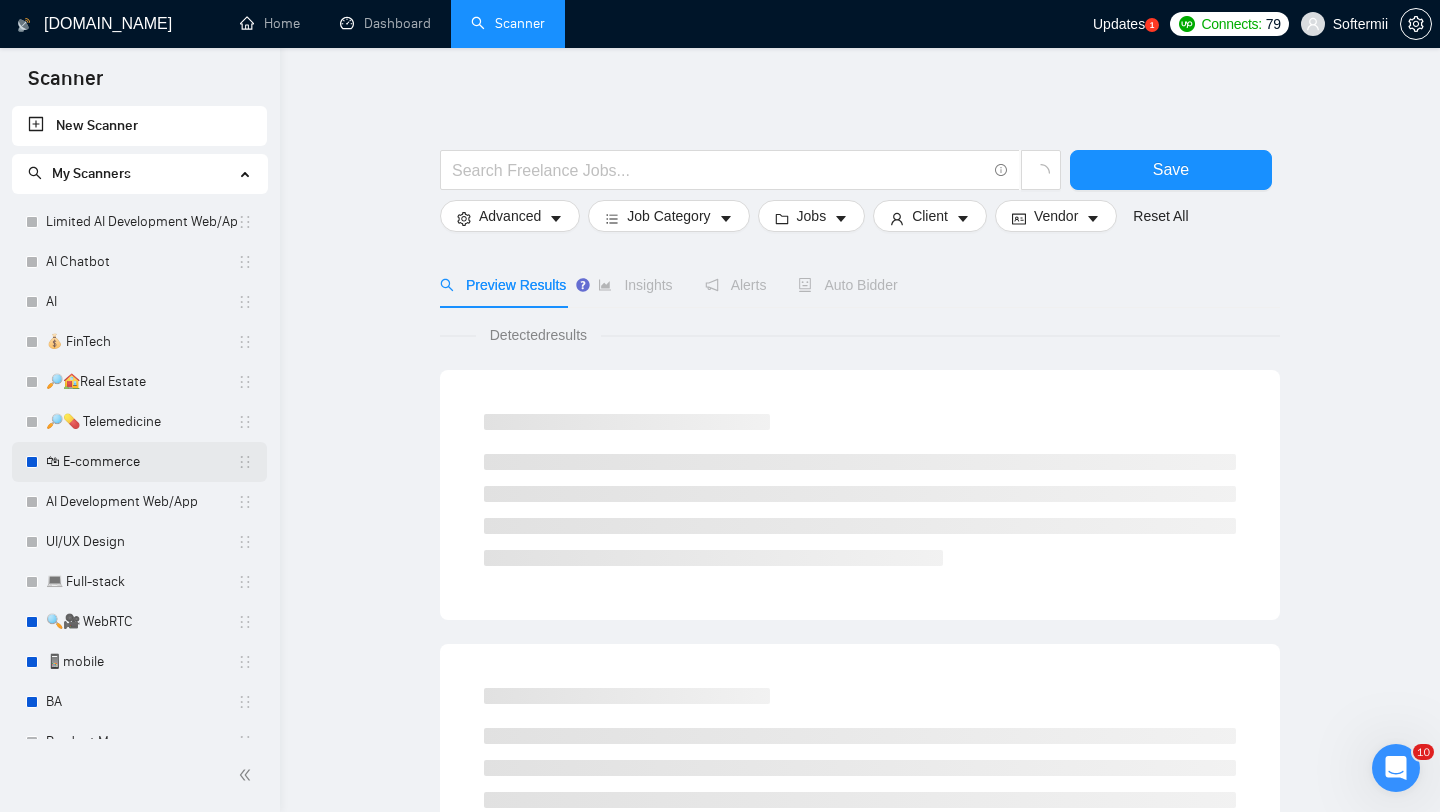 scroll, scrollTop: 0, scrollLeft: 0, axis: both 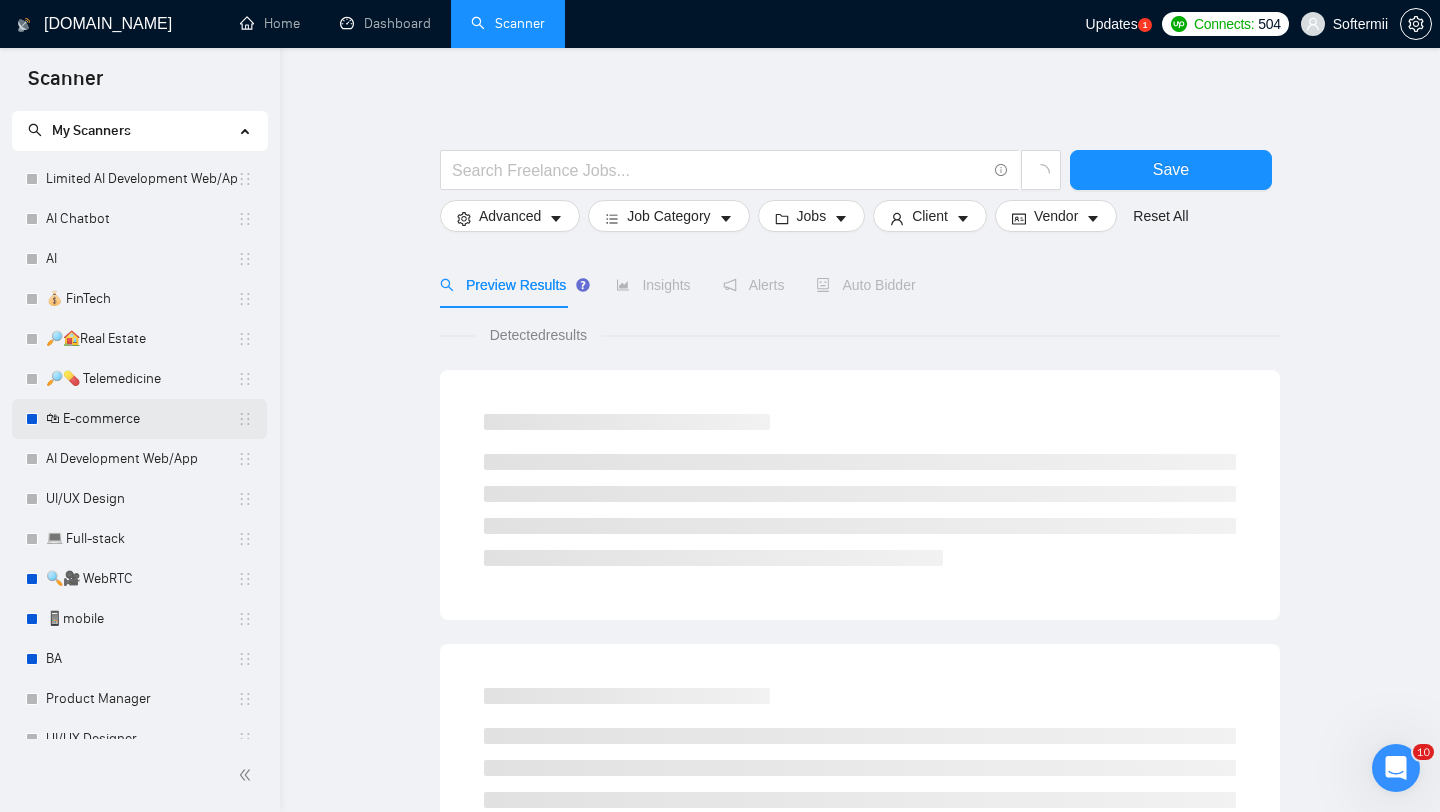 click on "🛍 E-commerce" at bounding box center [141, 419] 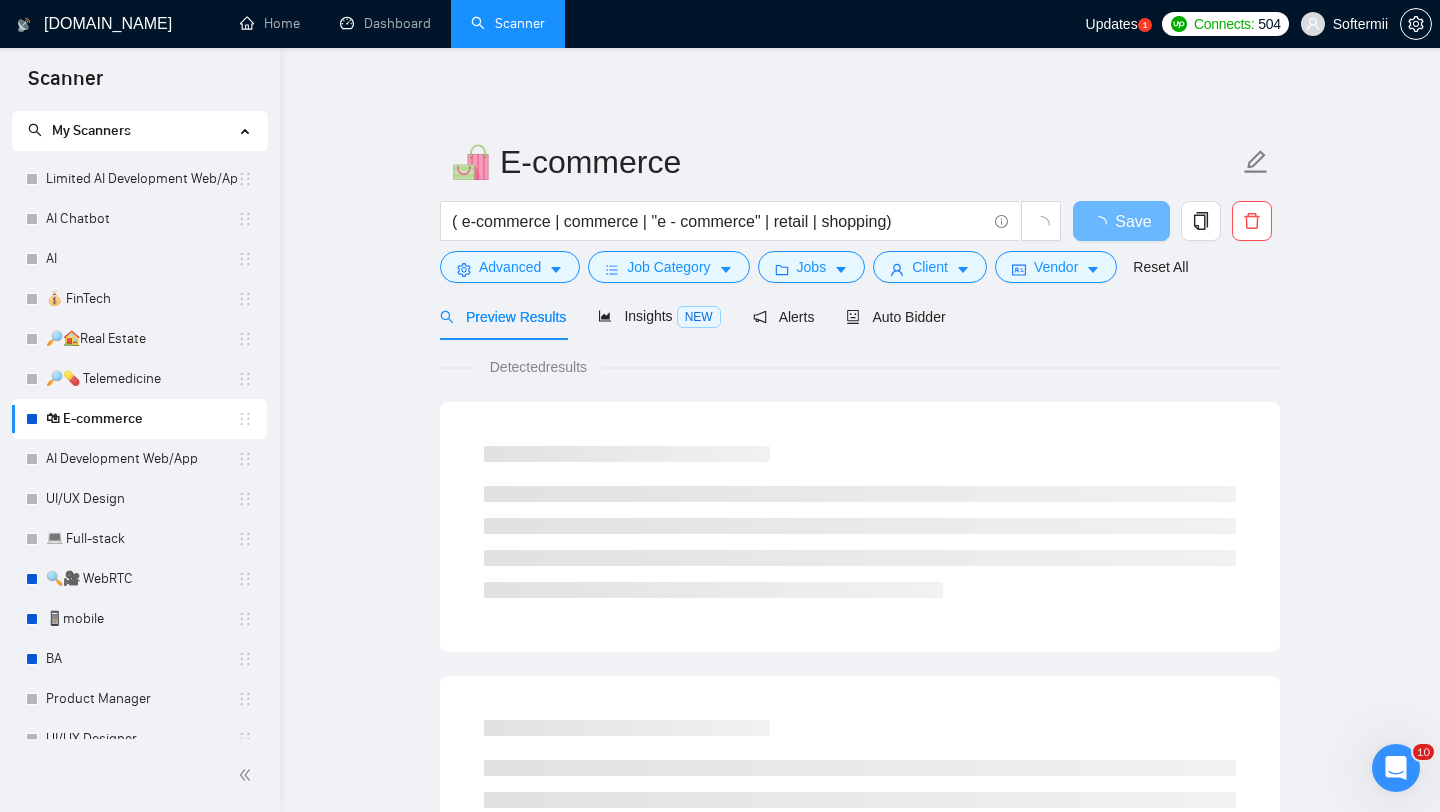 click on "Preview Results Insights NEW Alerts Auto Bidder" at bounding box center [693, 316] 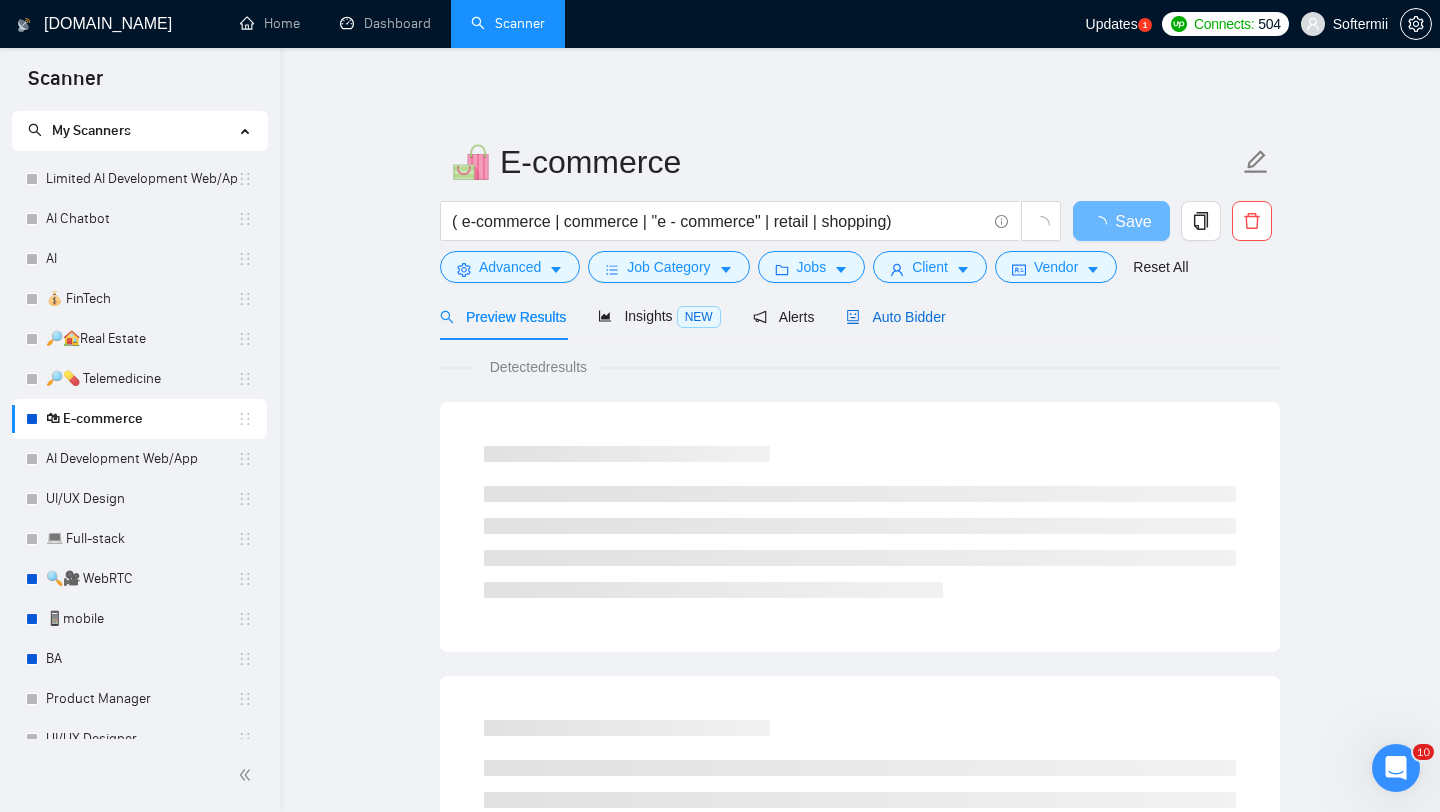 click on "Auto Bidder" at bounding box center [895, 317] 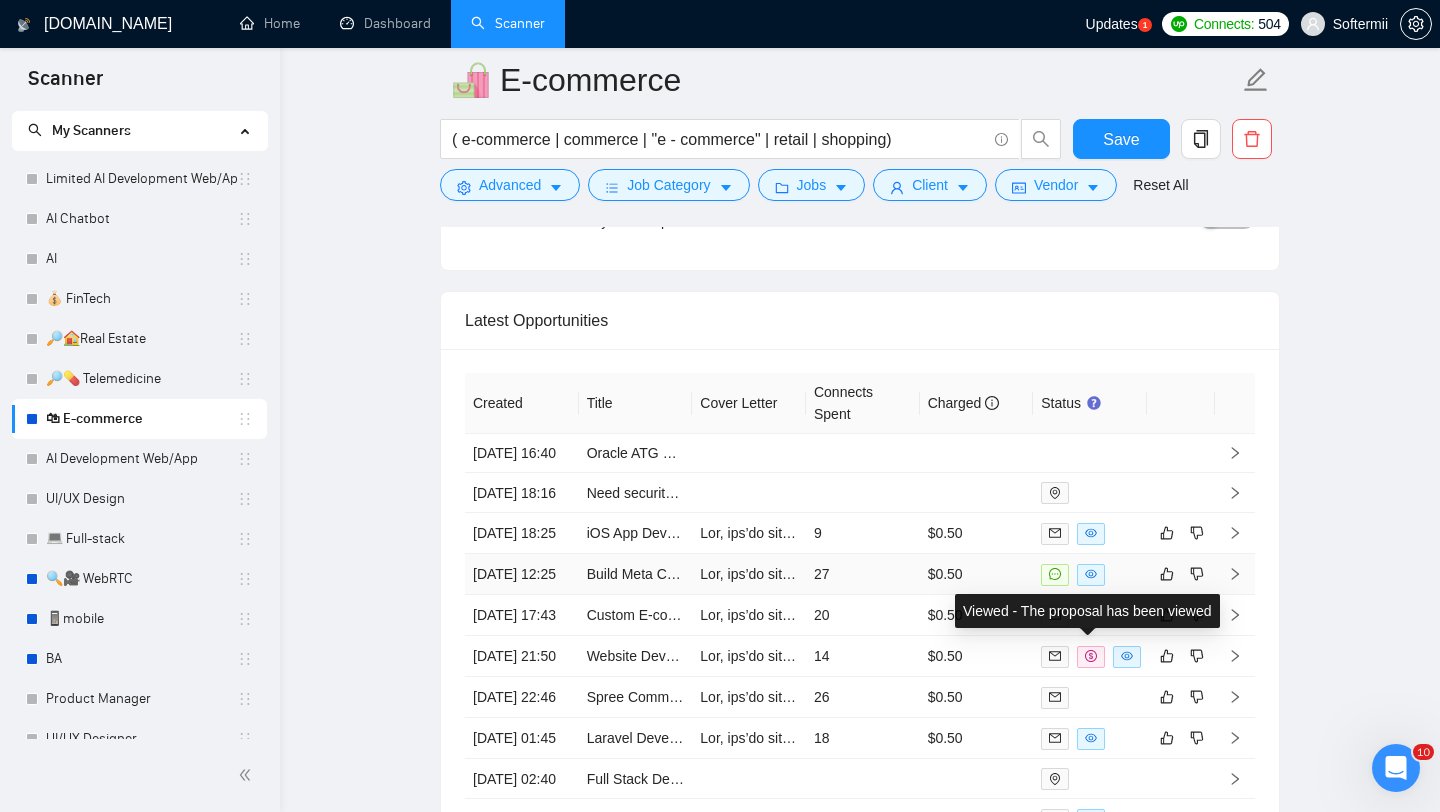 scroll, scrollTop: 4474, scrollLeft: 0, axis: vertical 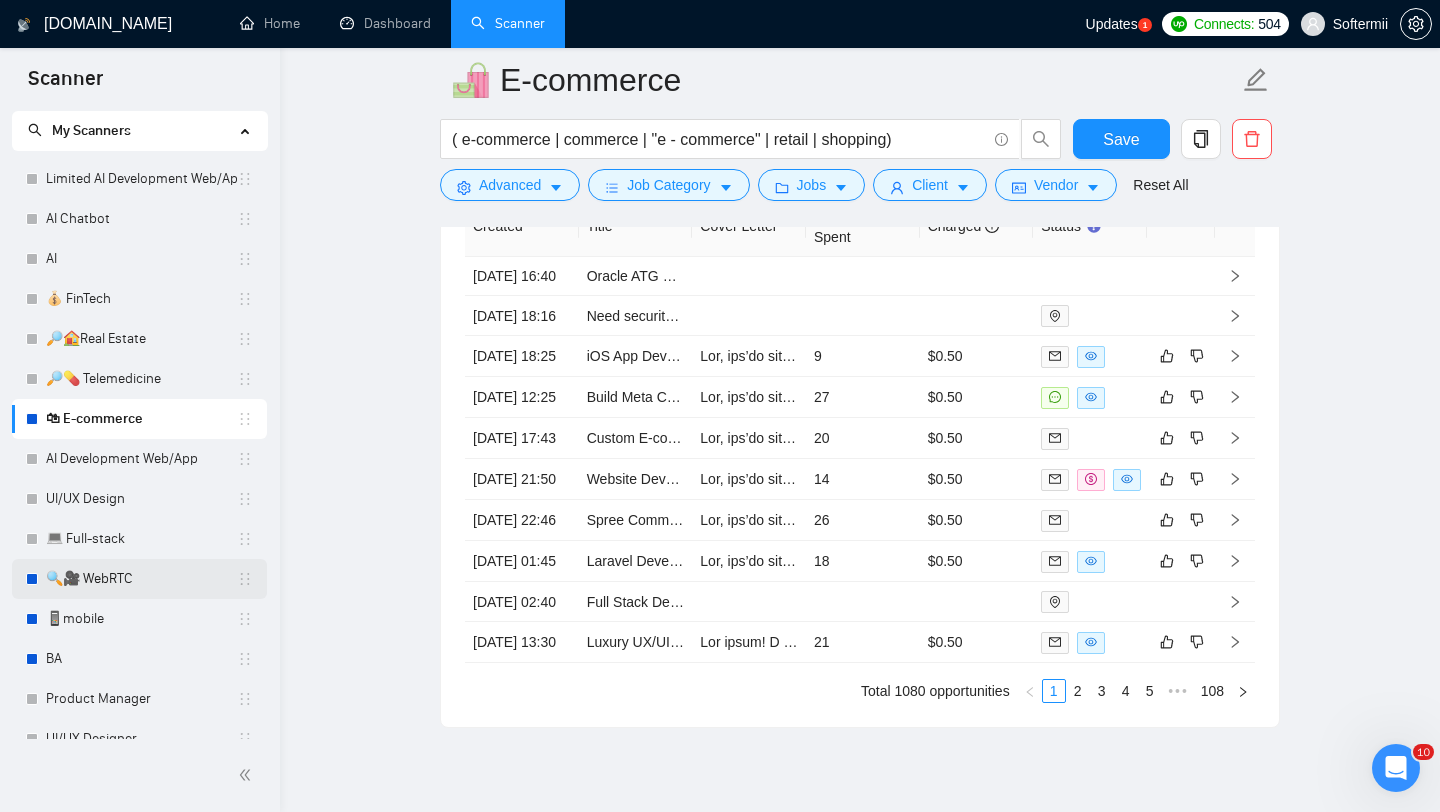 click on "🔍🎥 WebRTC" at bounding box center [141, 579] 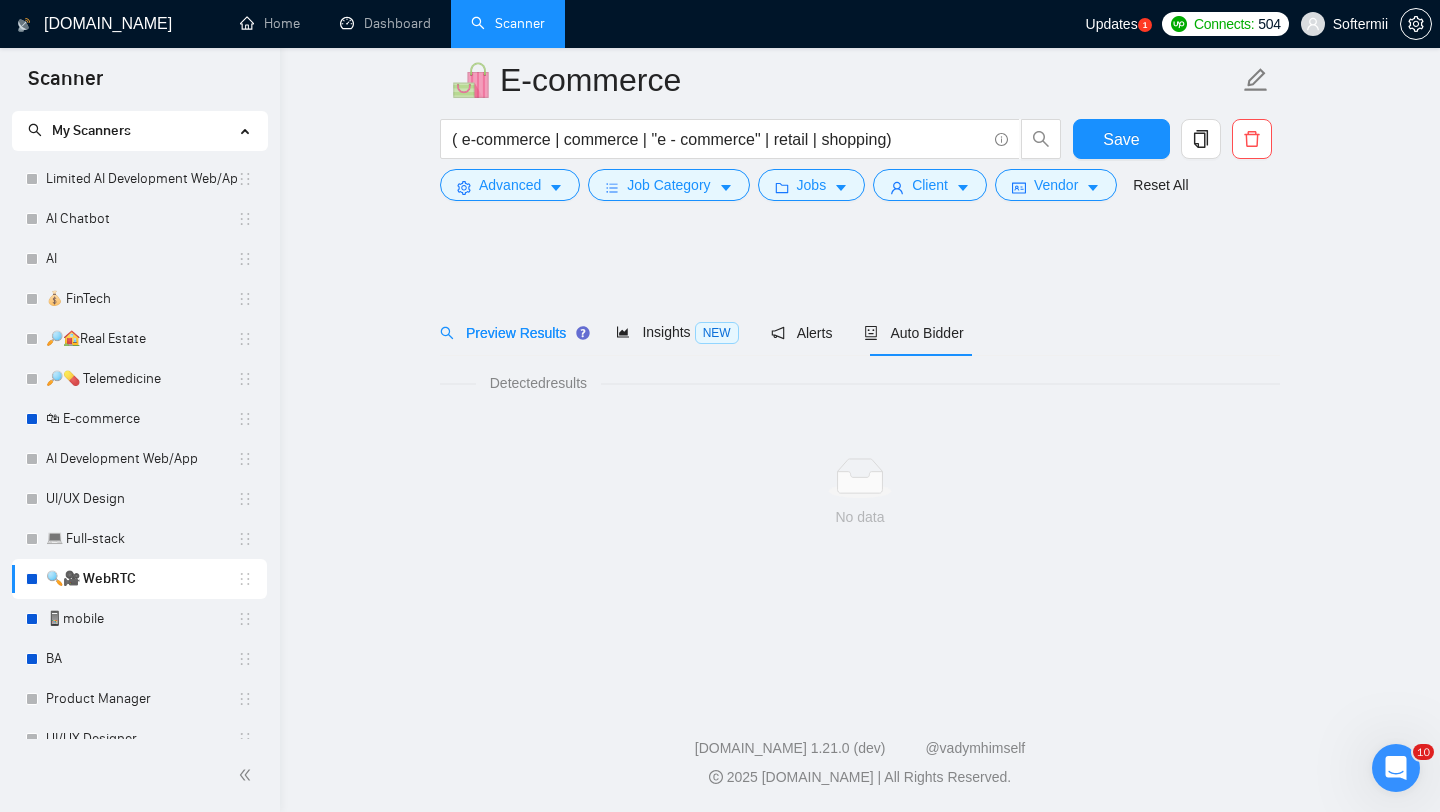 scroll, scrollTop: 0, scrollLeft: 0, axis: both 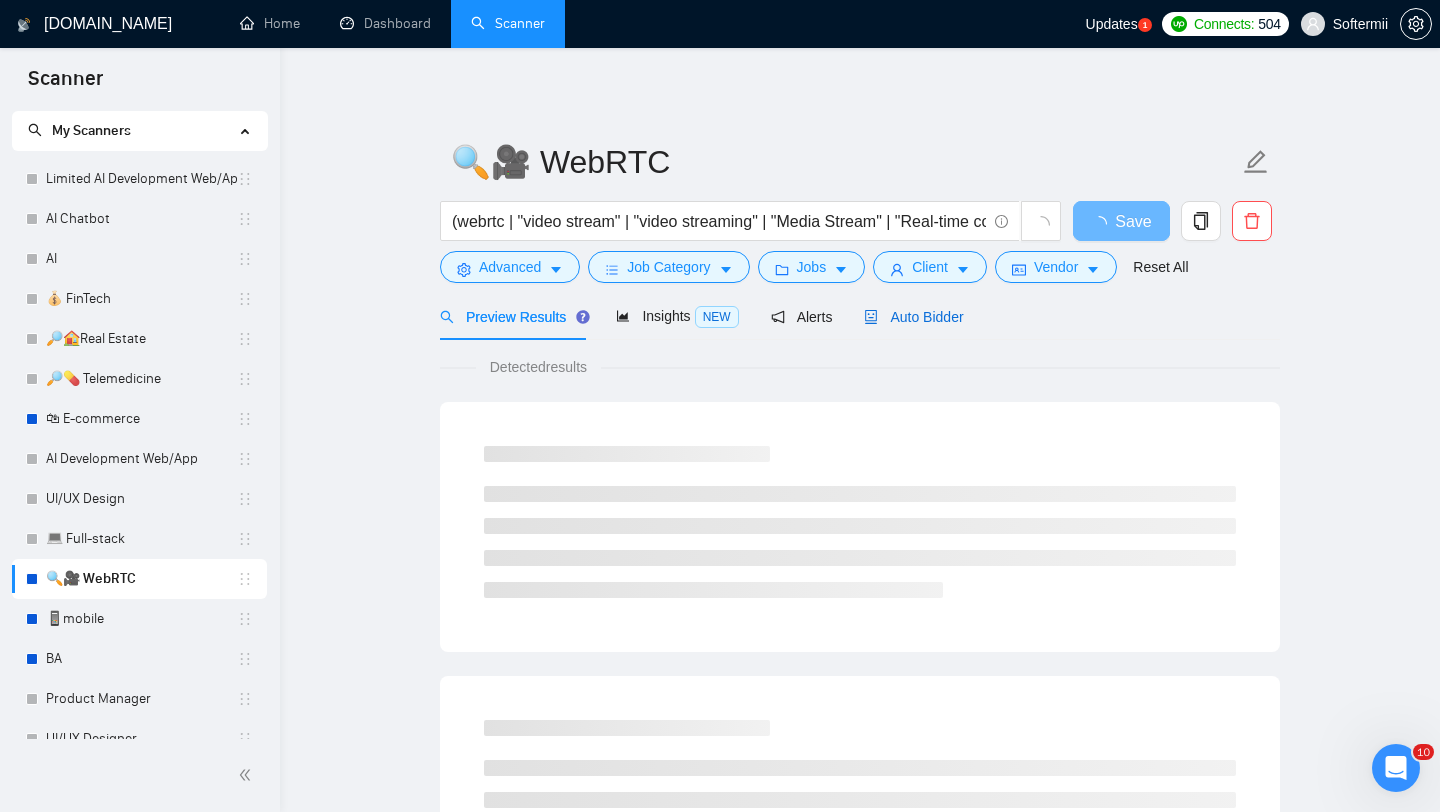 click on "Auto Bidder" at bounding box center [913, 317] 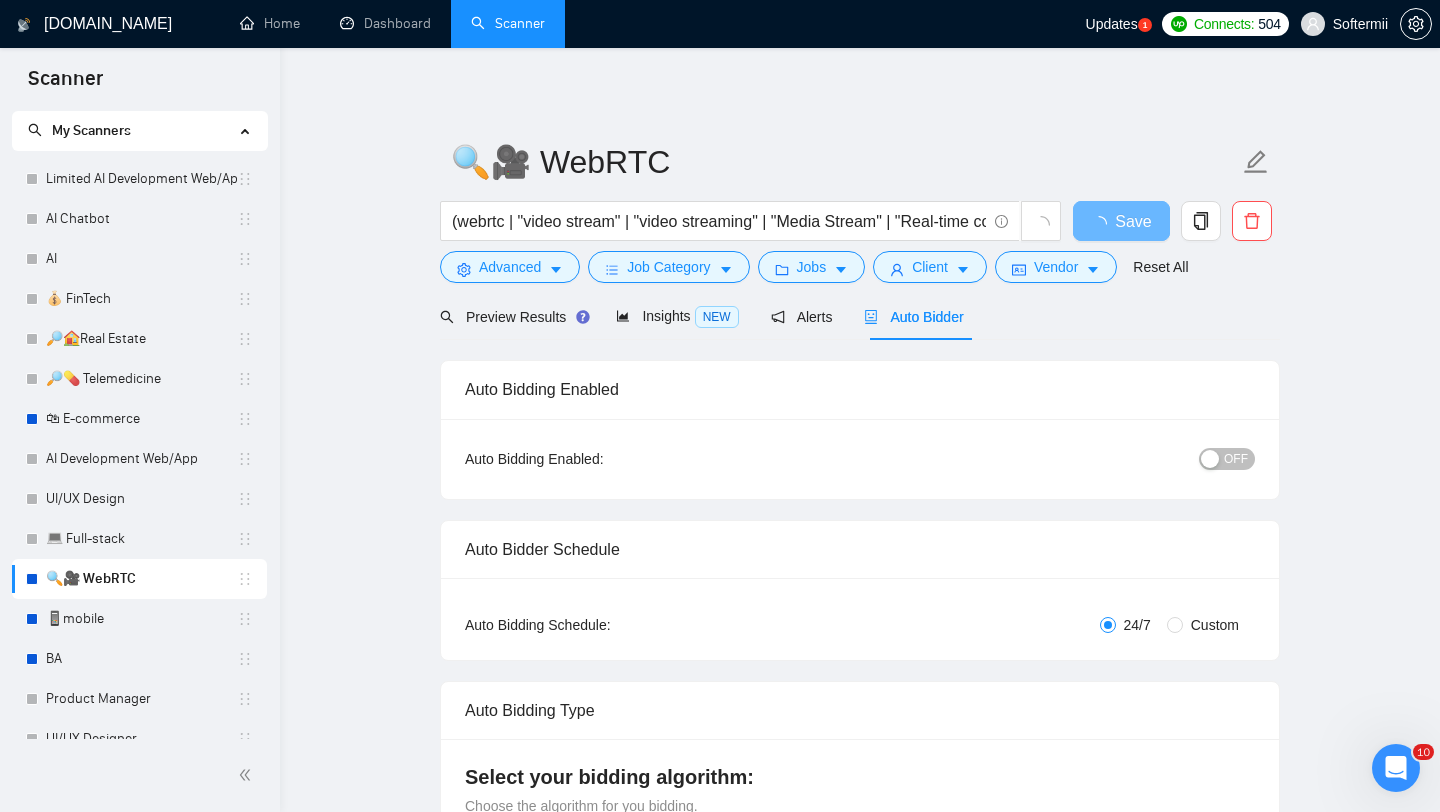type 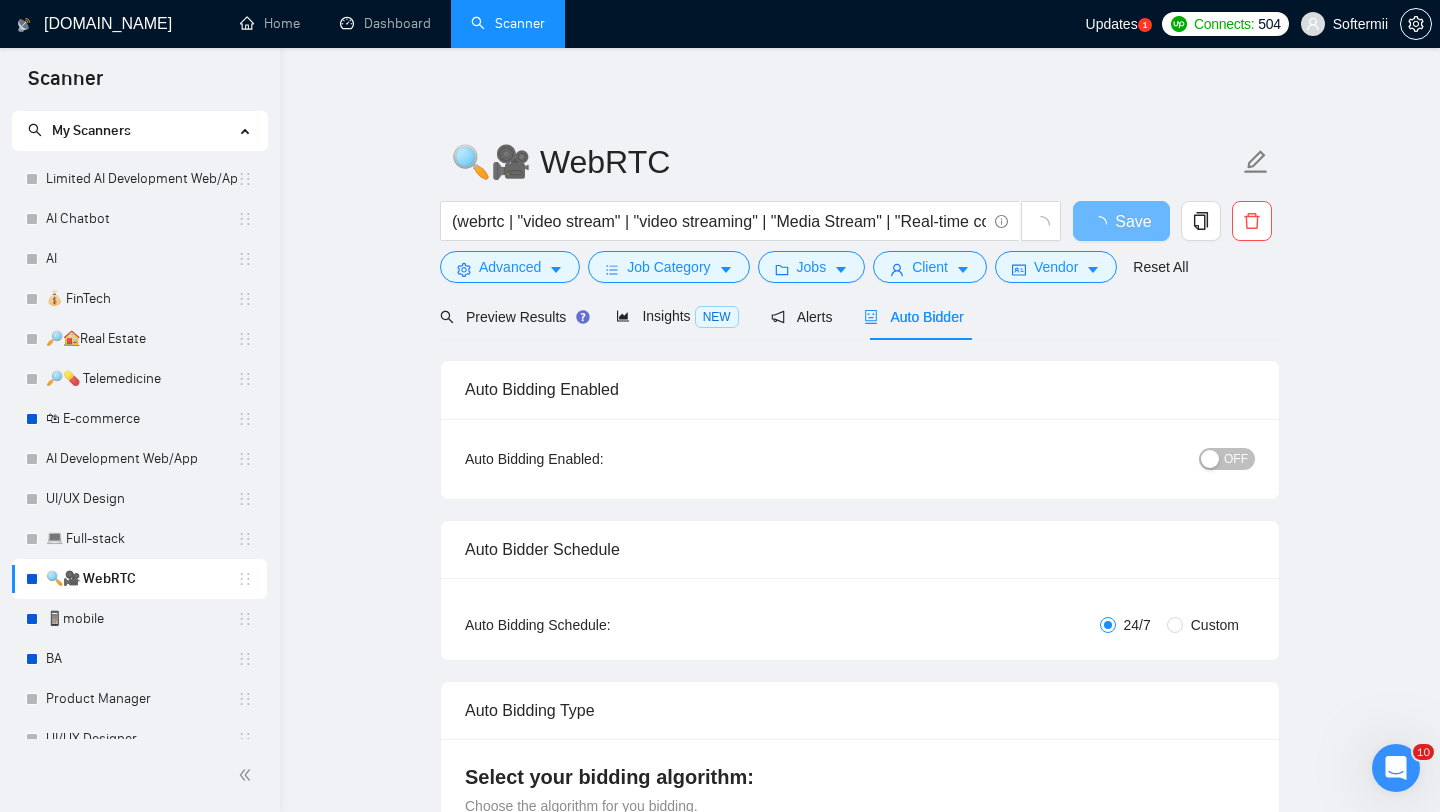 radio on "false" 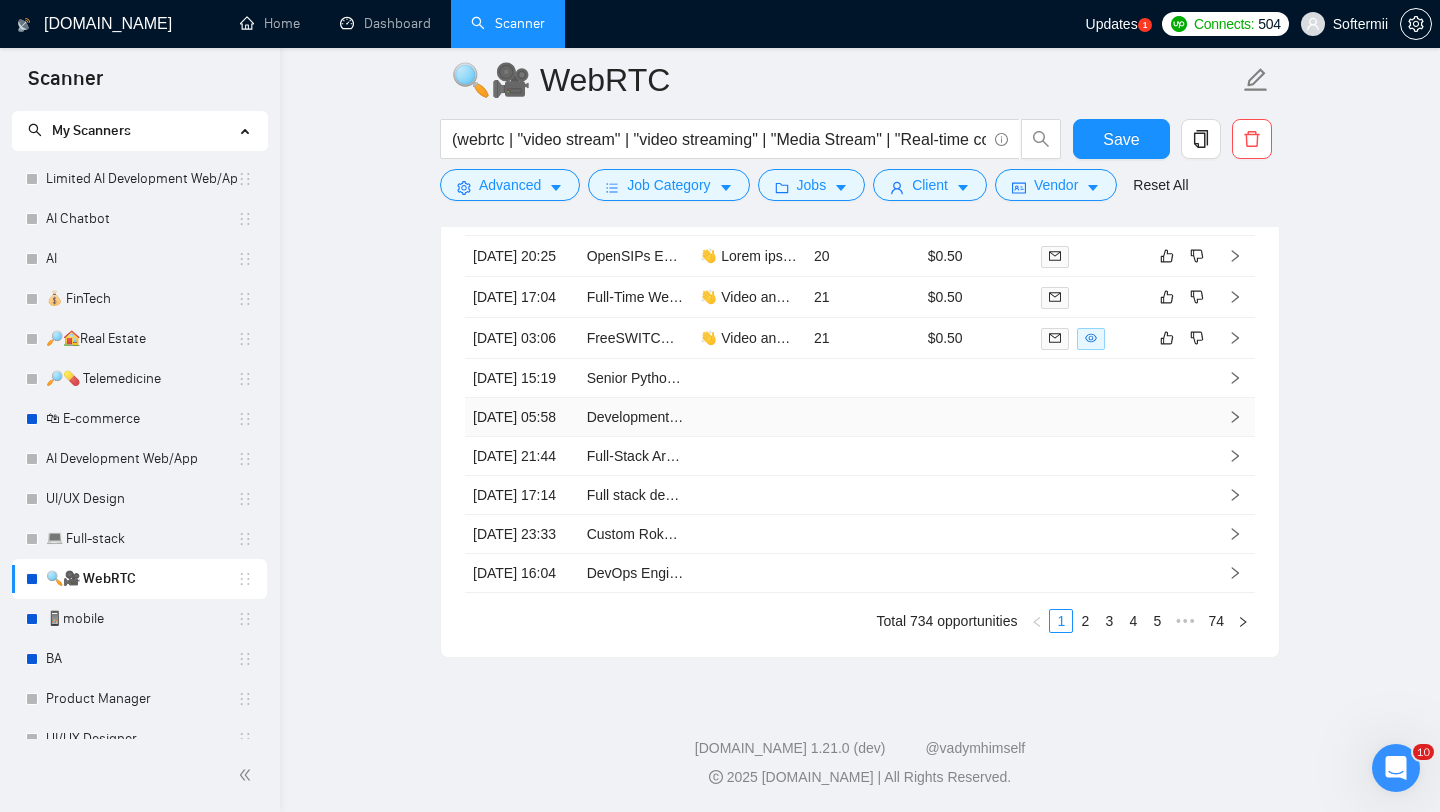 scroll, scrollTop: 4798, scrollLeft: 0, axis: vertical 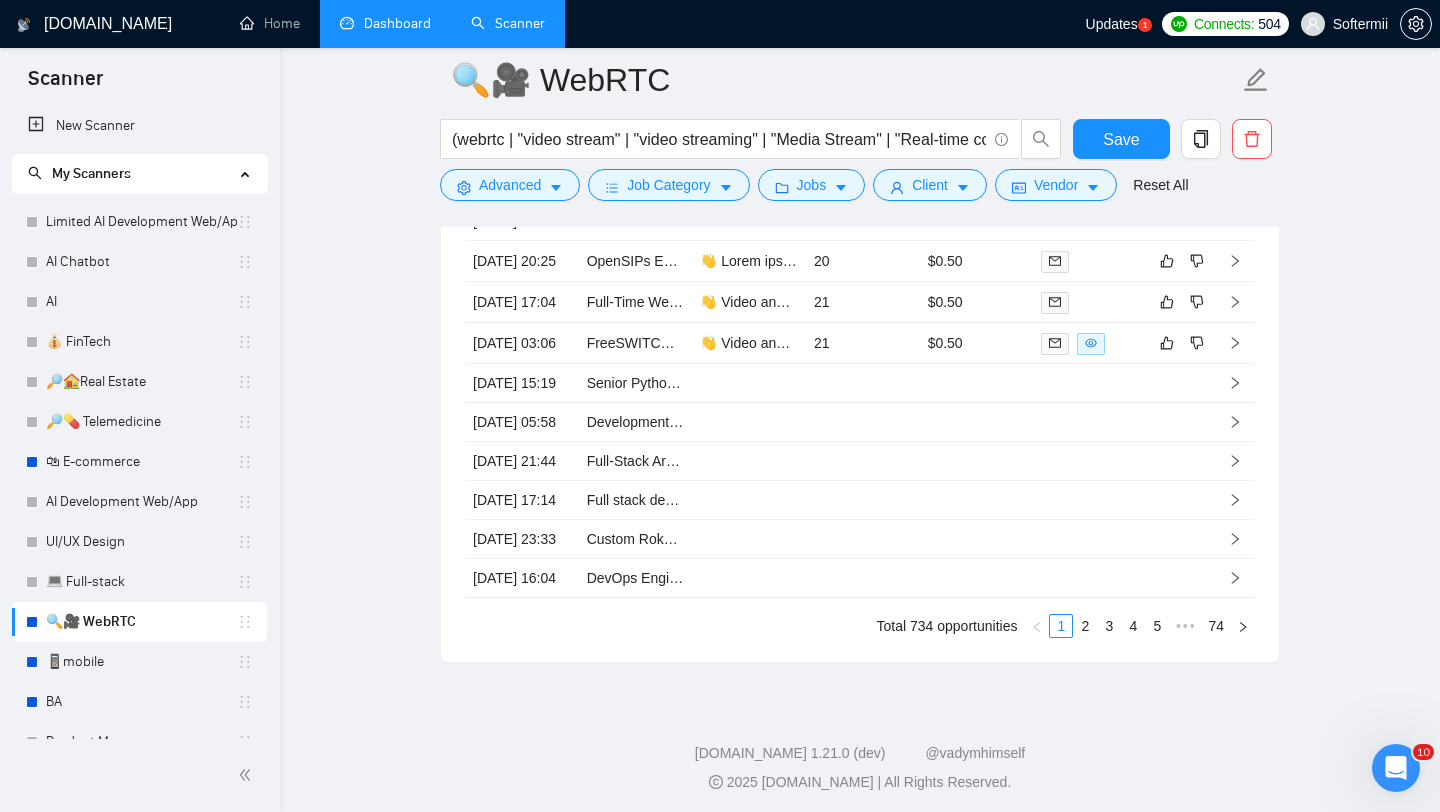click on "Dashboard" at bounding box center [385, 23] 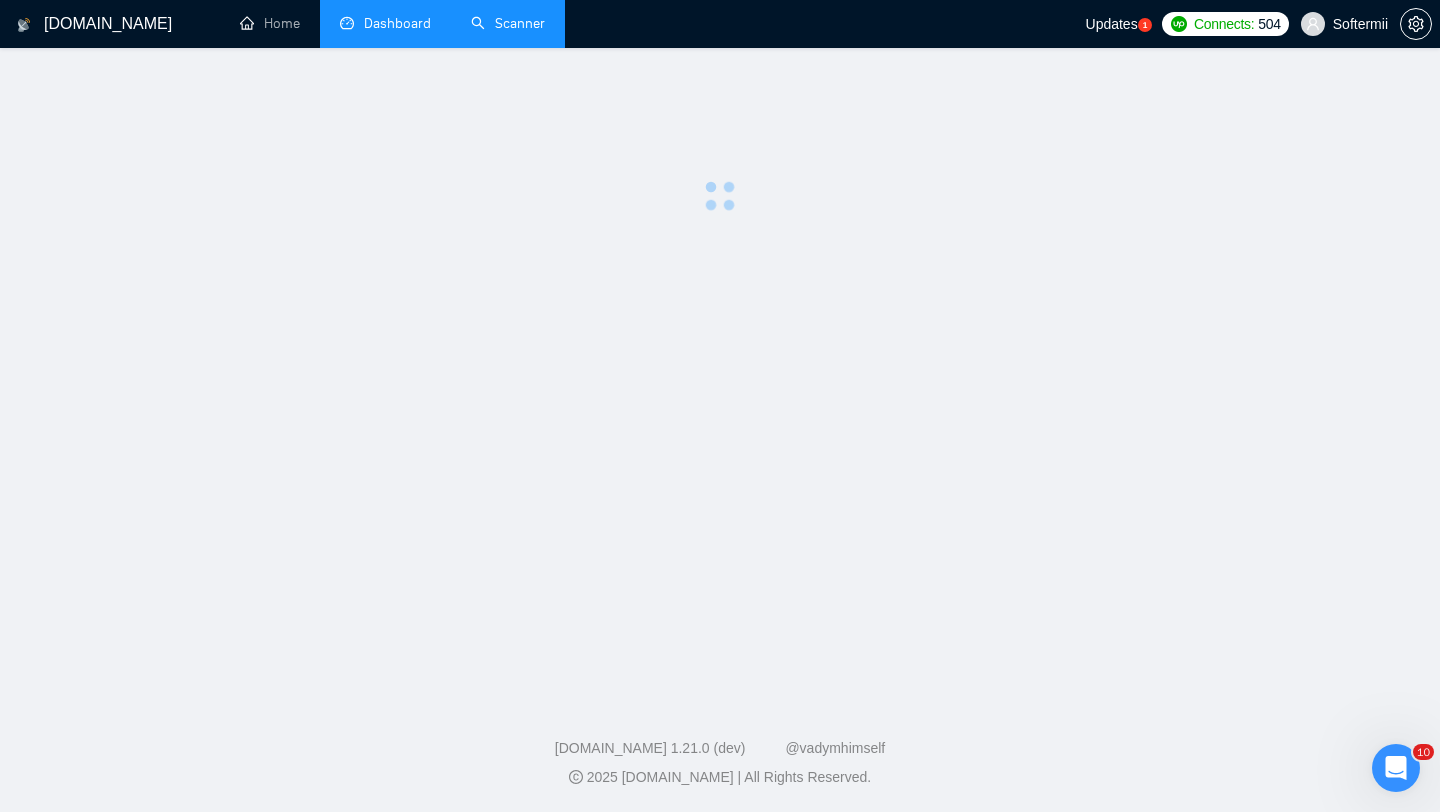 scroll, scrollTop: 0, scrollLeft: 0, axis: both 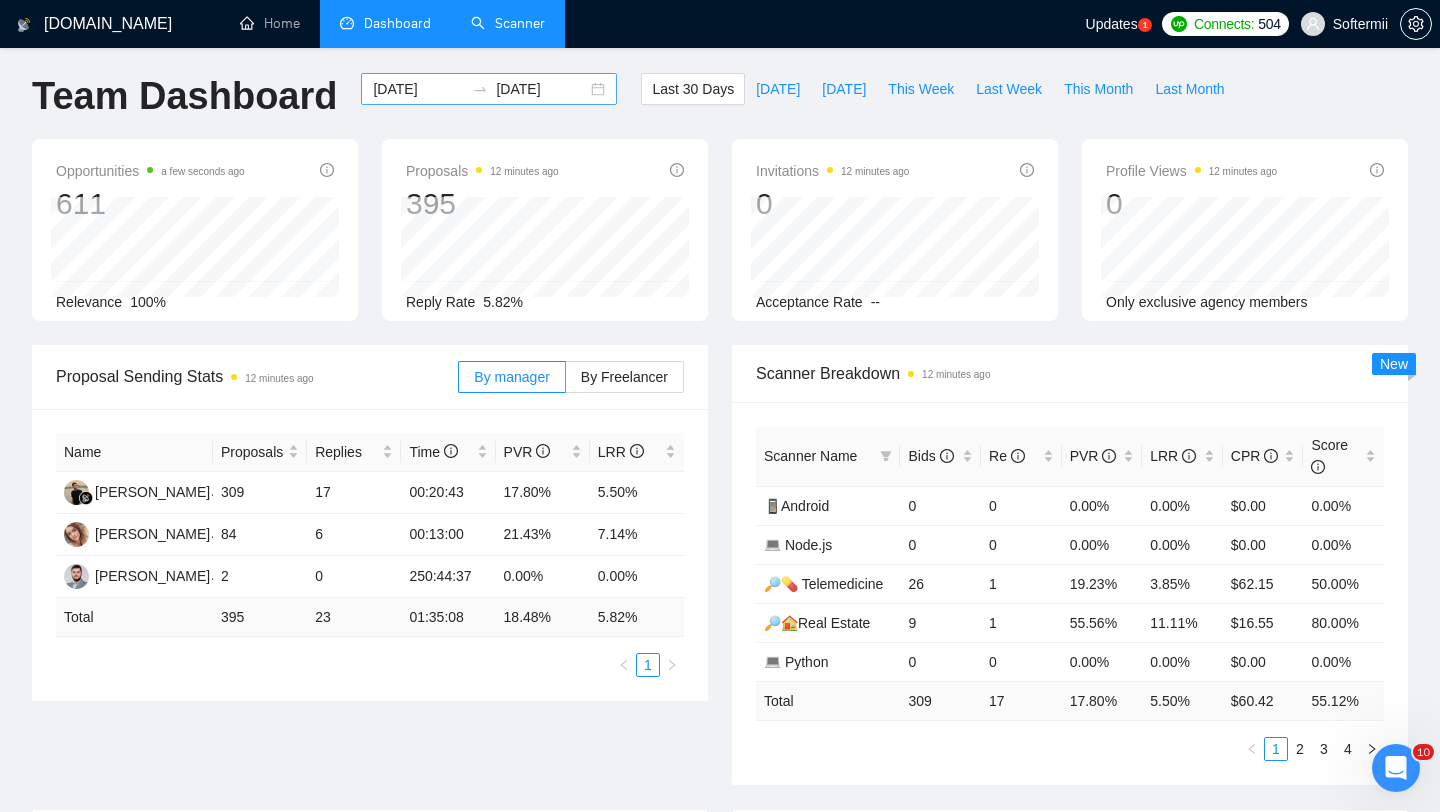 click on "[DATE]" at bounding box center (418, 89) 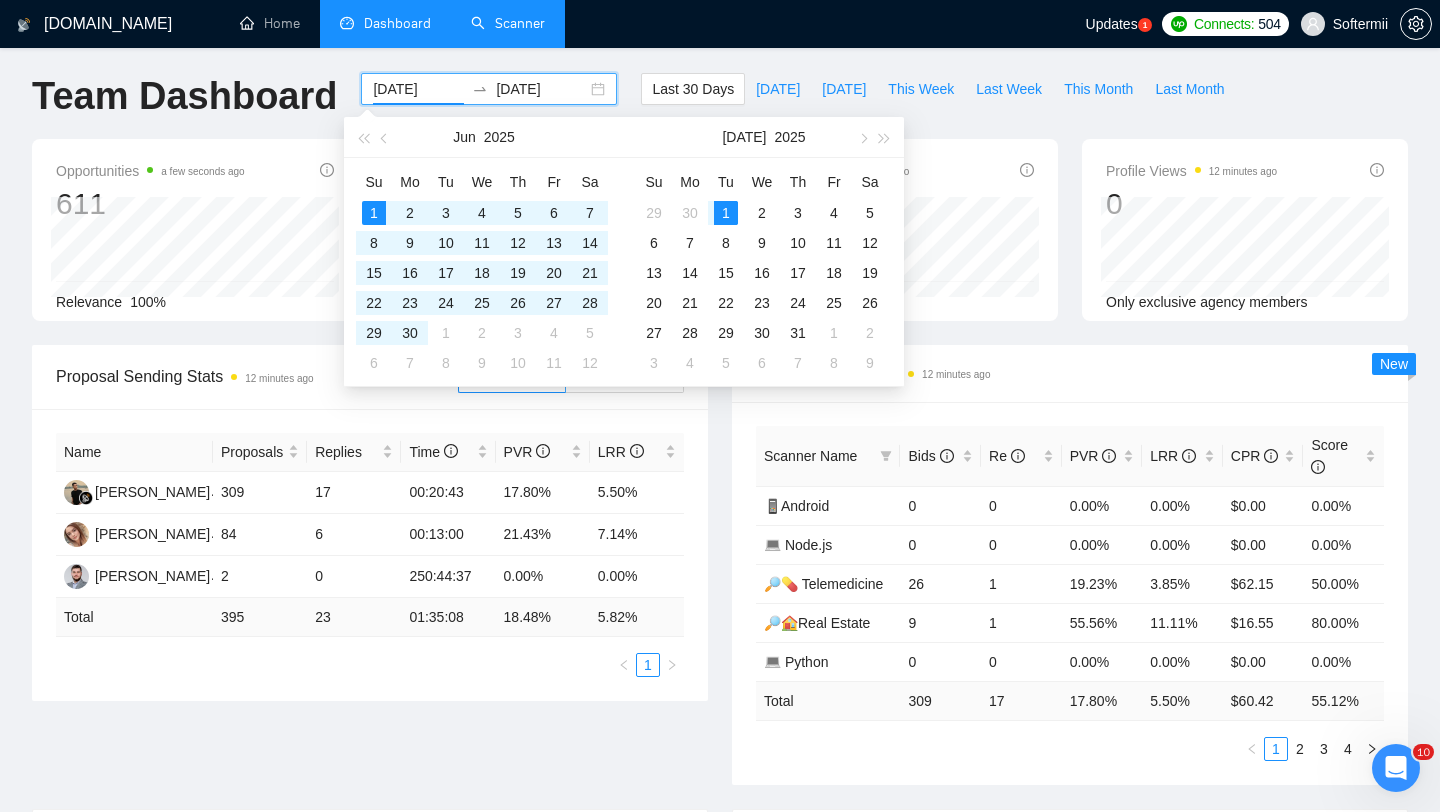 click on "[DATE]" at bounding box center (418, 89) 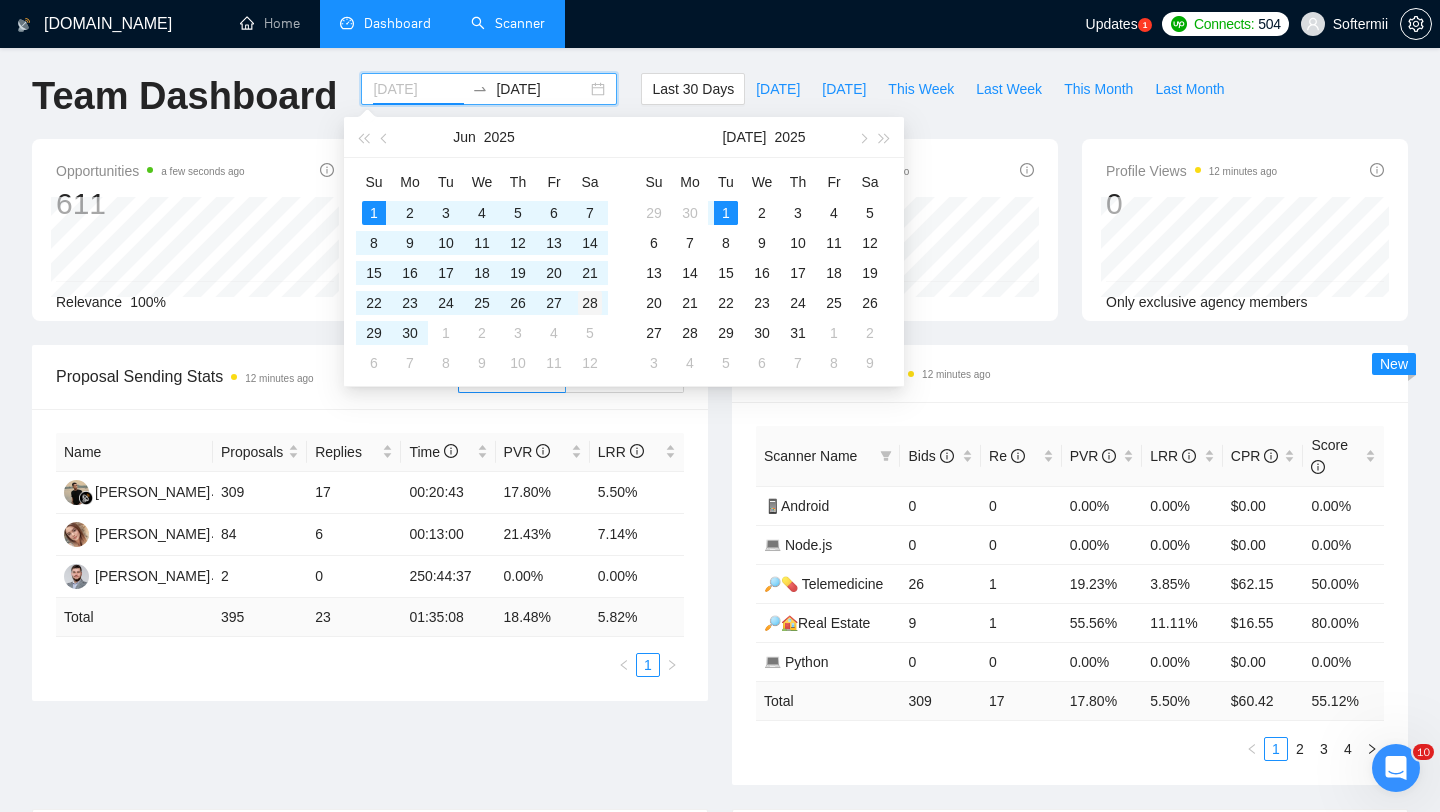 type on "[DATE]" 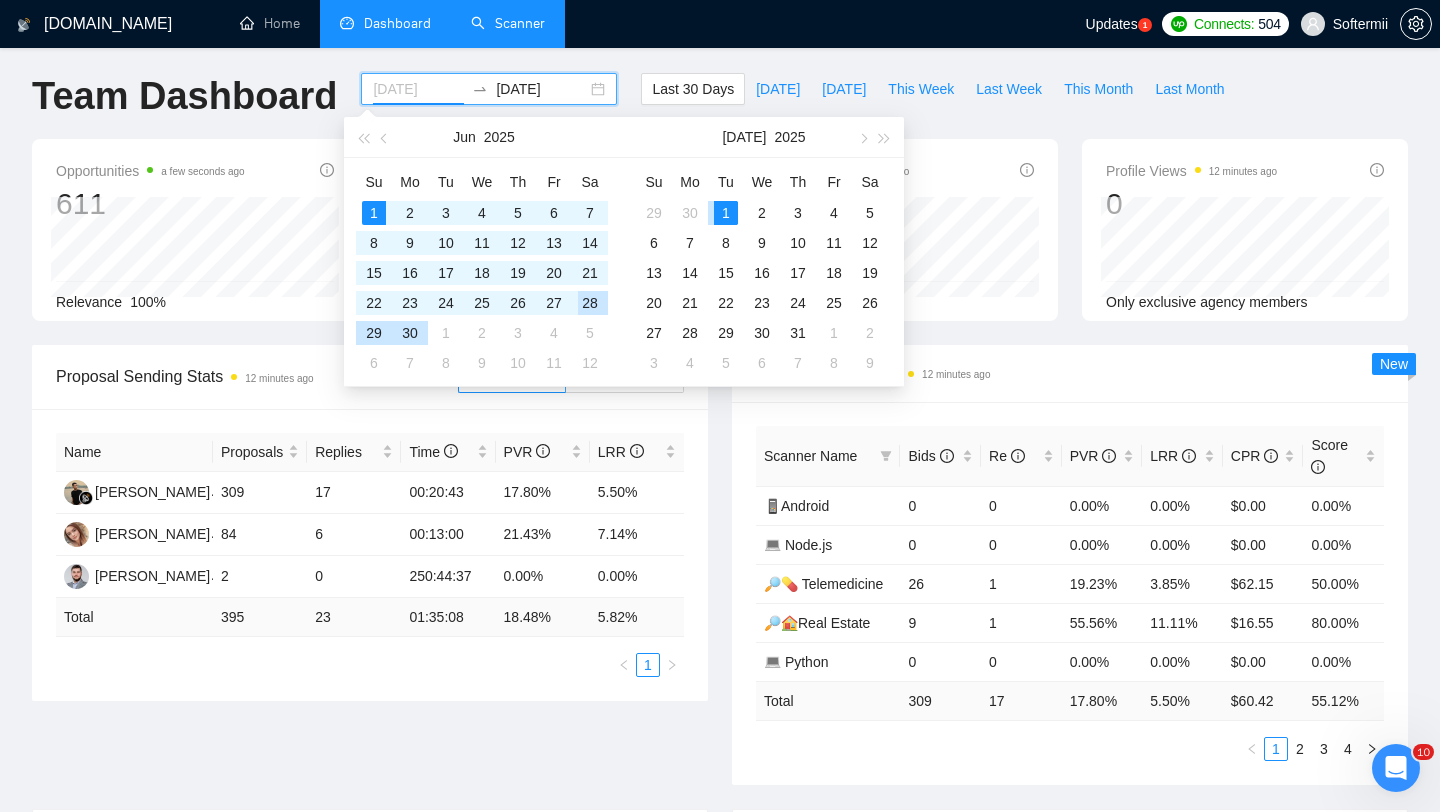click on "28" at bounding box center (590, 303) 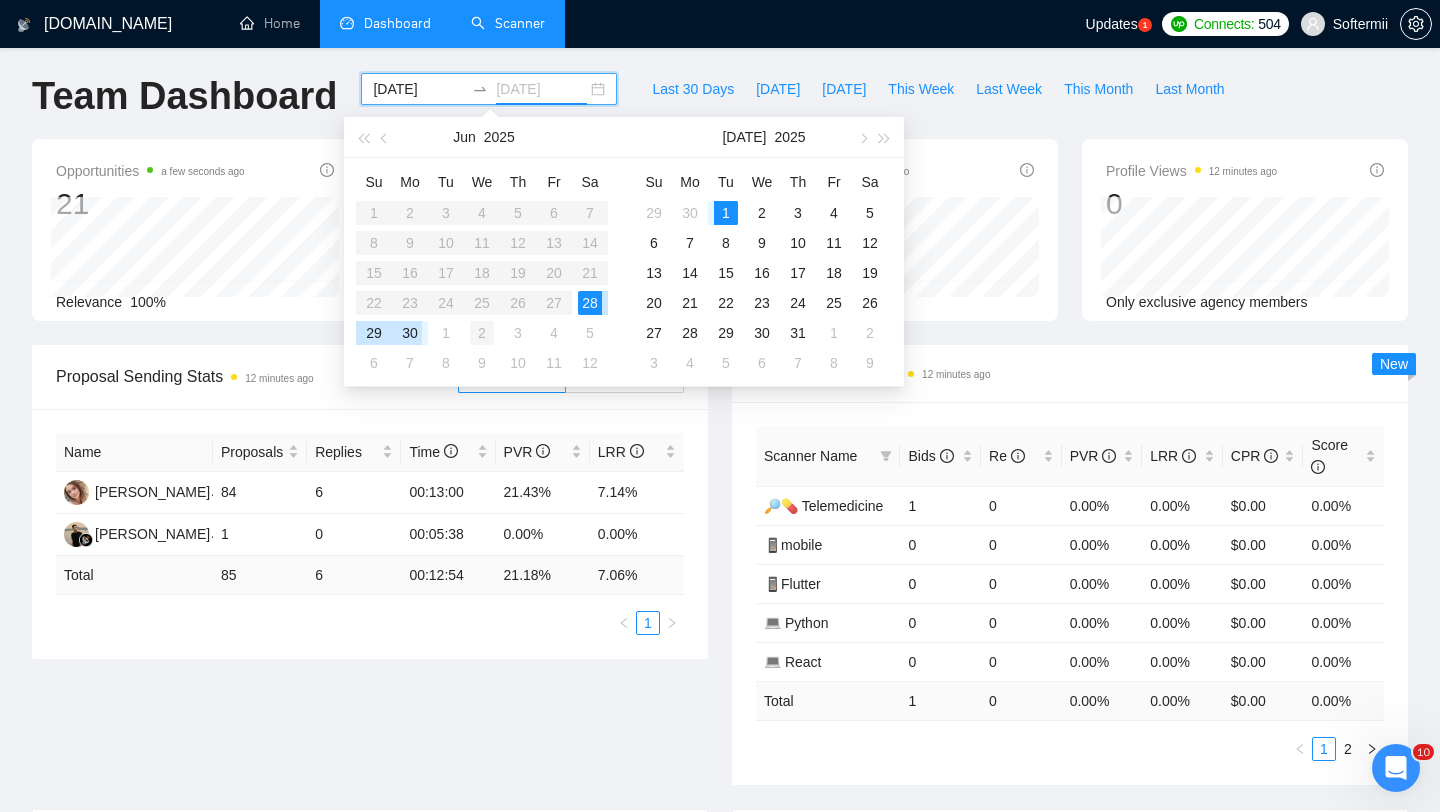 type on "[DATE]" 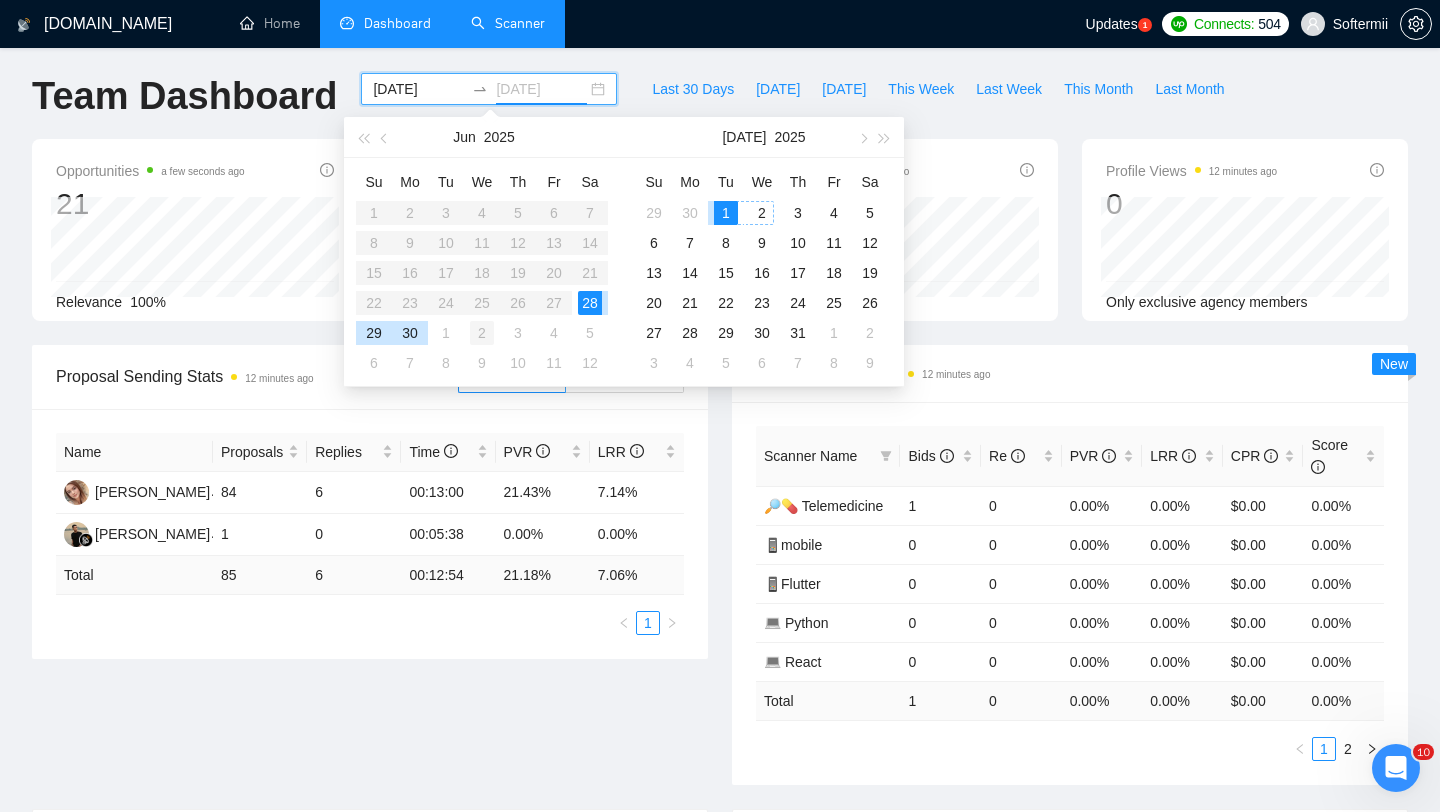 click on "2" at bounding box center [482, 333] 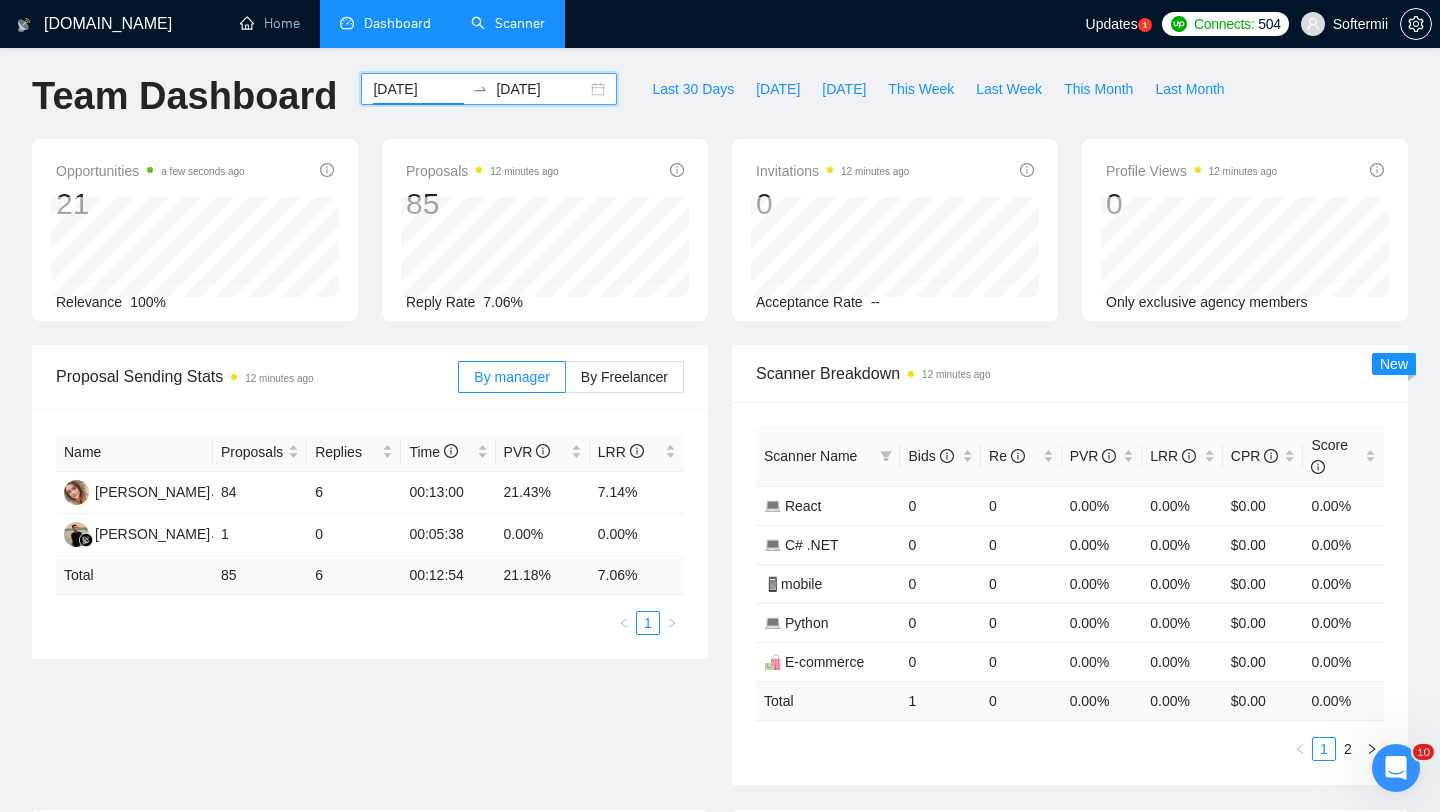 click on "[DATE]" at bounding box center [418, 89] 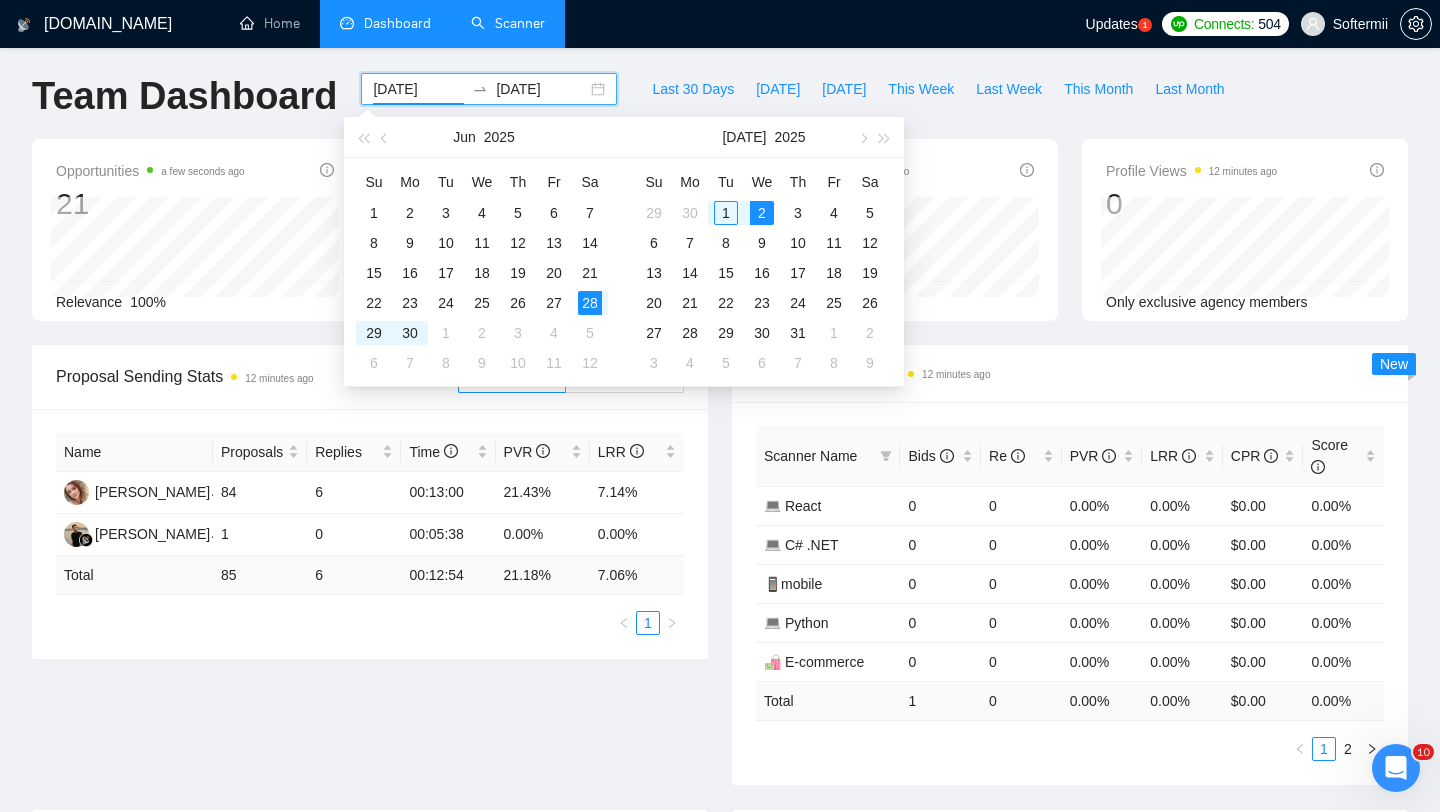 click on "[DOMAIN_NAME] Home Dashboard Scanner Updates
1
Connects: 504 Softermii Team Dashboard [DATE] [DATE] Last 30 Days [DATE] [DATE] This Week Last Week This Month Last Month Opportunities a few seconds ago 21   Relevance 100% Proposals 12 minutes ago 85   Reply Rate 7.06% Invitations 12 minutes ago 0   Acceptance Rate -- Profile Views 12 minutes ago 0   Only exclusive agency members Proposal Sending Stats 12 minutes ago By manager By Freelancer Name Proposals Replies Time   PVR   LRR   [PERSON_NAME] 84 6 00:13:00 21.43% 7.14% [PERSON_NAME] 1 0 00:05:38 0.00% 0.00% Total 85 6 00:12:54 21.18 % 7.06 % 1 Scanner Breakdown 12 minutes ago Scanner Name Bids   Re   PVR   LRR   CPR   Score   💻 React 0 0 0.00% 0.00% $0.00 0.00% 💻 C# .NET 0 0 0.00% 0.00% $0.00 0.00% 📱mobile 0 0 0.00% 0.00% $0.00 0.00% 💻 Python 0 0 0.00% 0.00% $0.00 0.00% 🛍 E-commerce 0 0 0.00% 0.00% $0.00 0.00% Total 1 0 0.00 % 0.00 % $ 0.00 0.00 % 1 2 New Proposals 12 minutes ago Date" at bounding box center [720, 796] 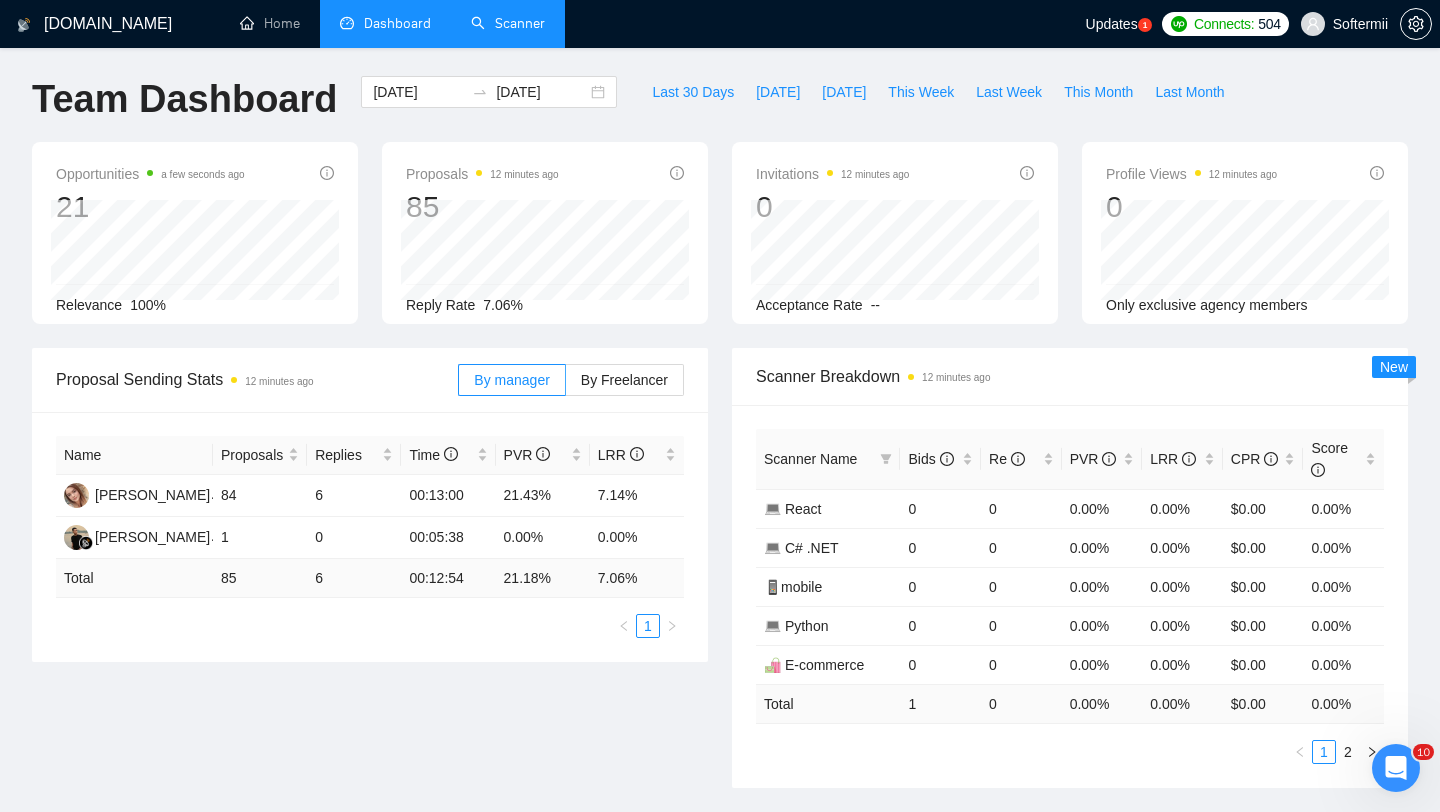 scroll, scrollTop: 0, scrollLeft: 0, axis: both 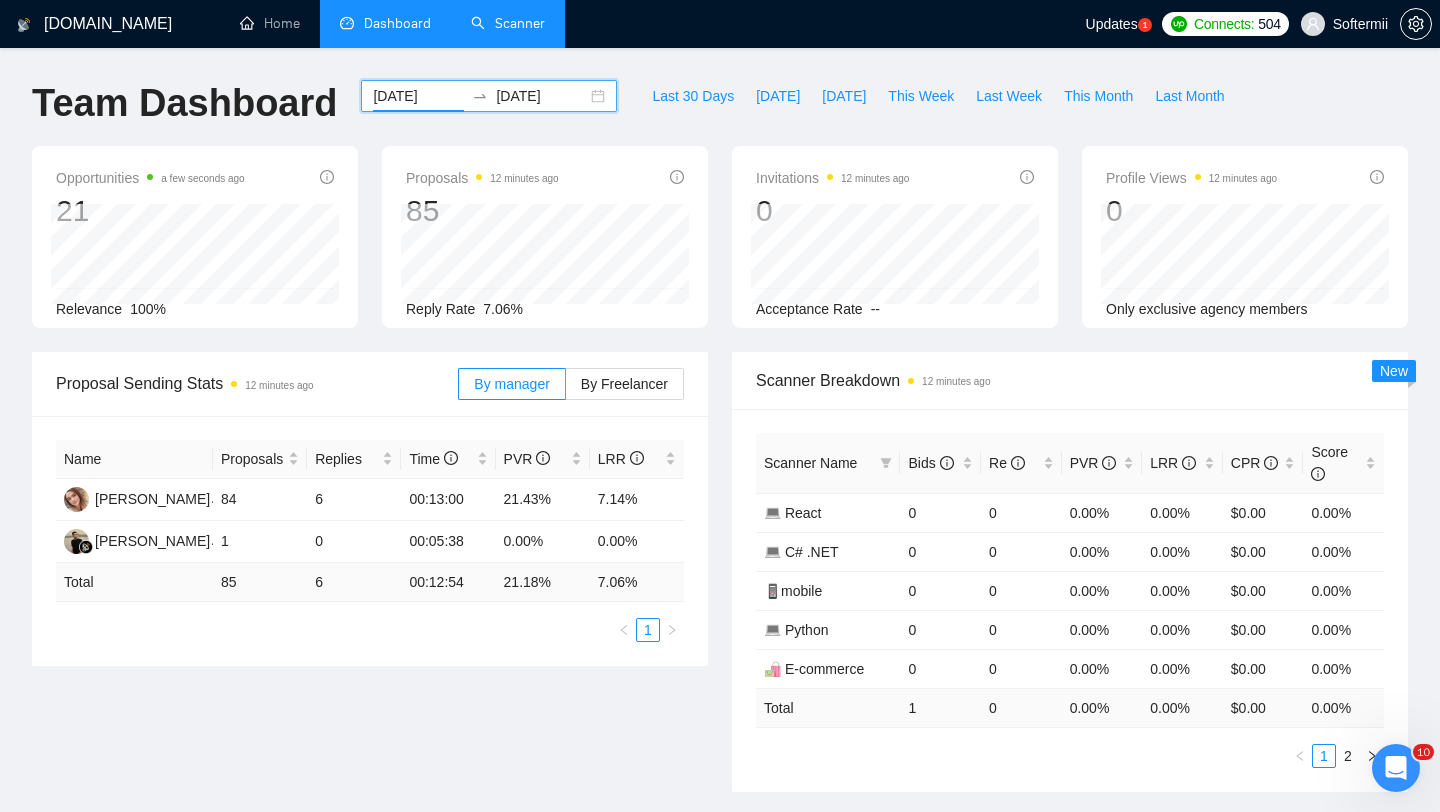 click on "[DATE]" at bounding box center (418, 96) 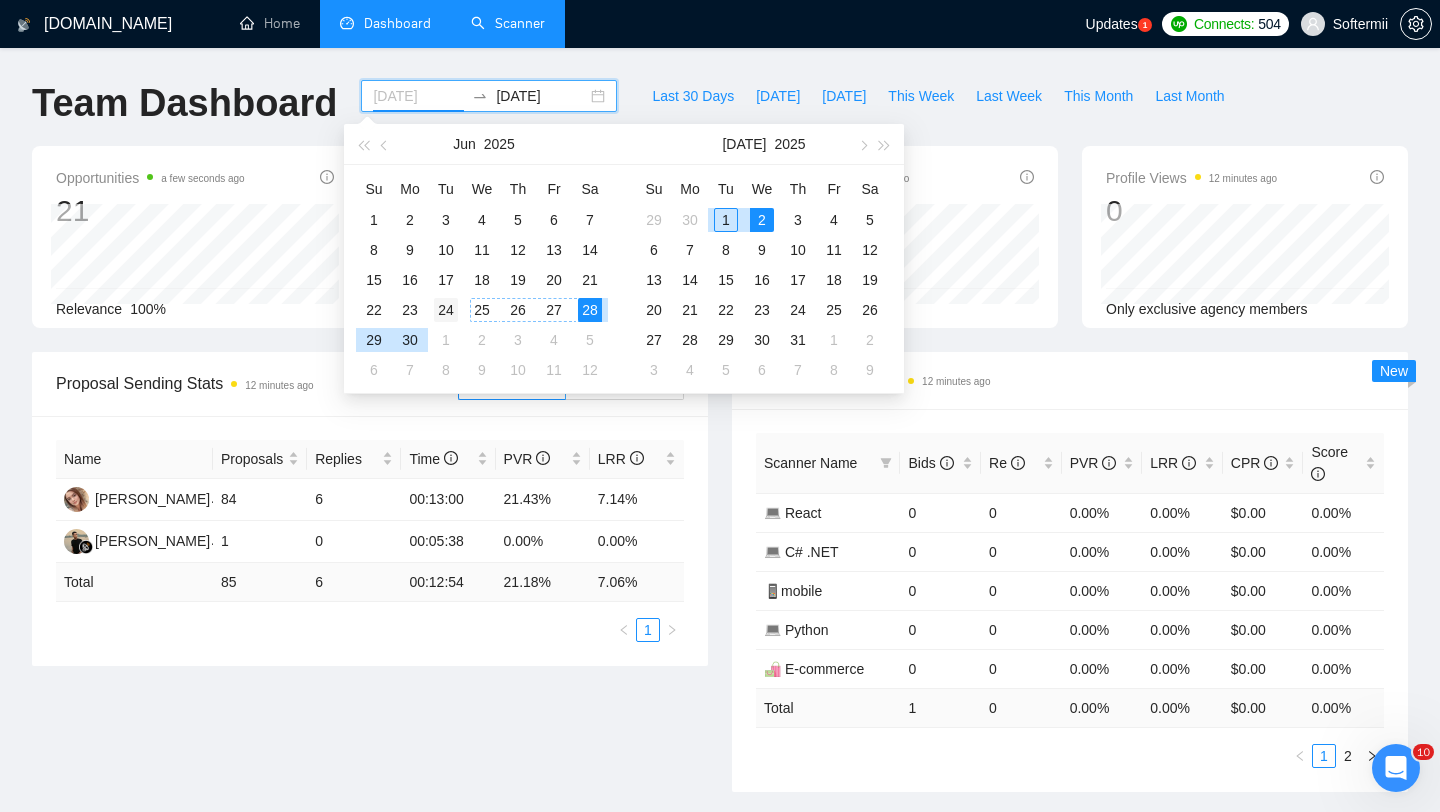 type on "[DATE]" 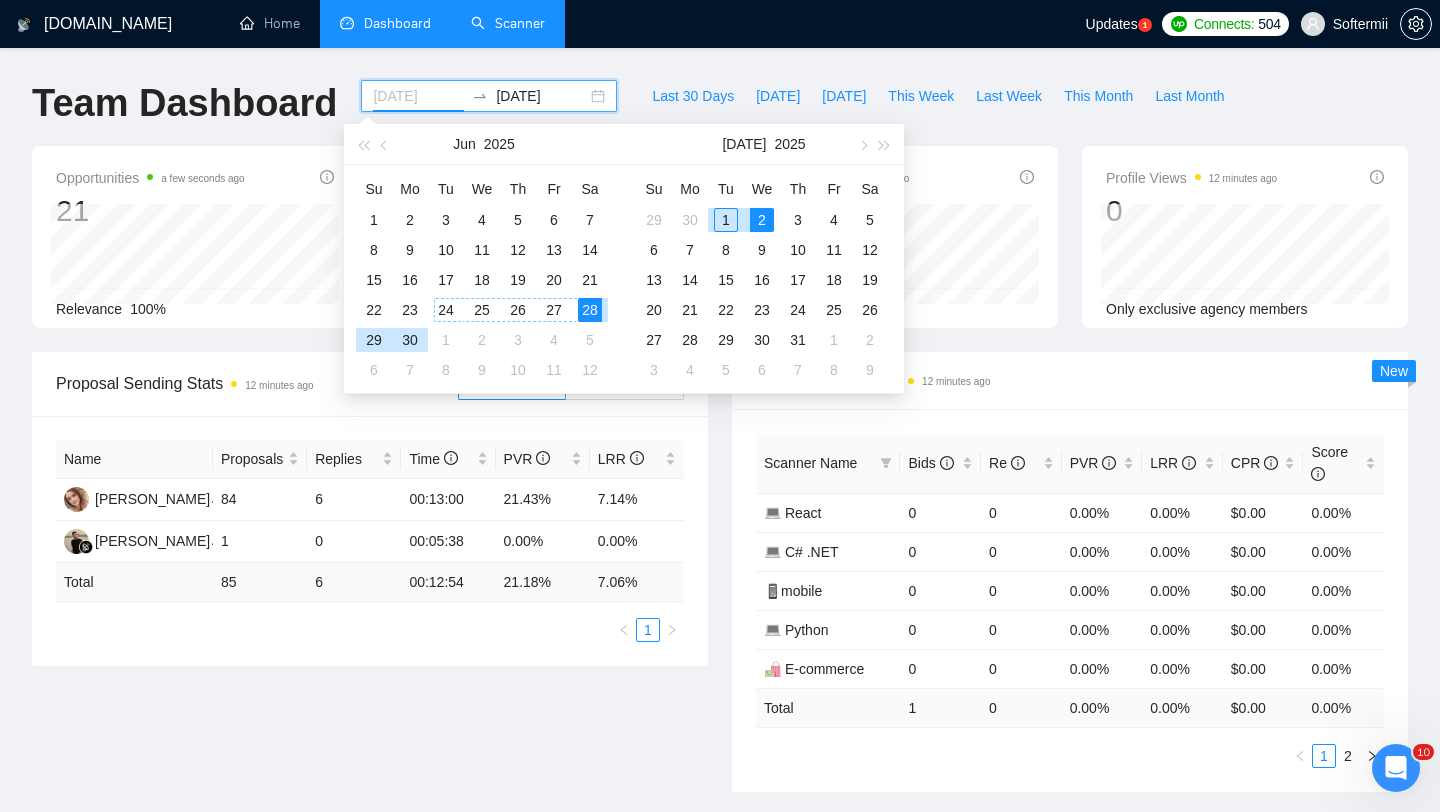 click on "24" at bounding box center (446, 310) 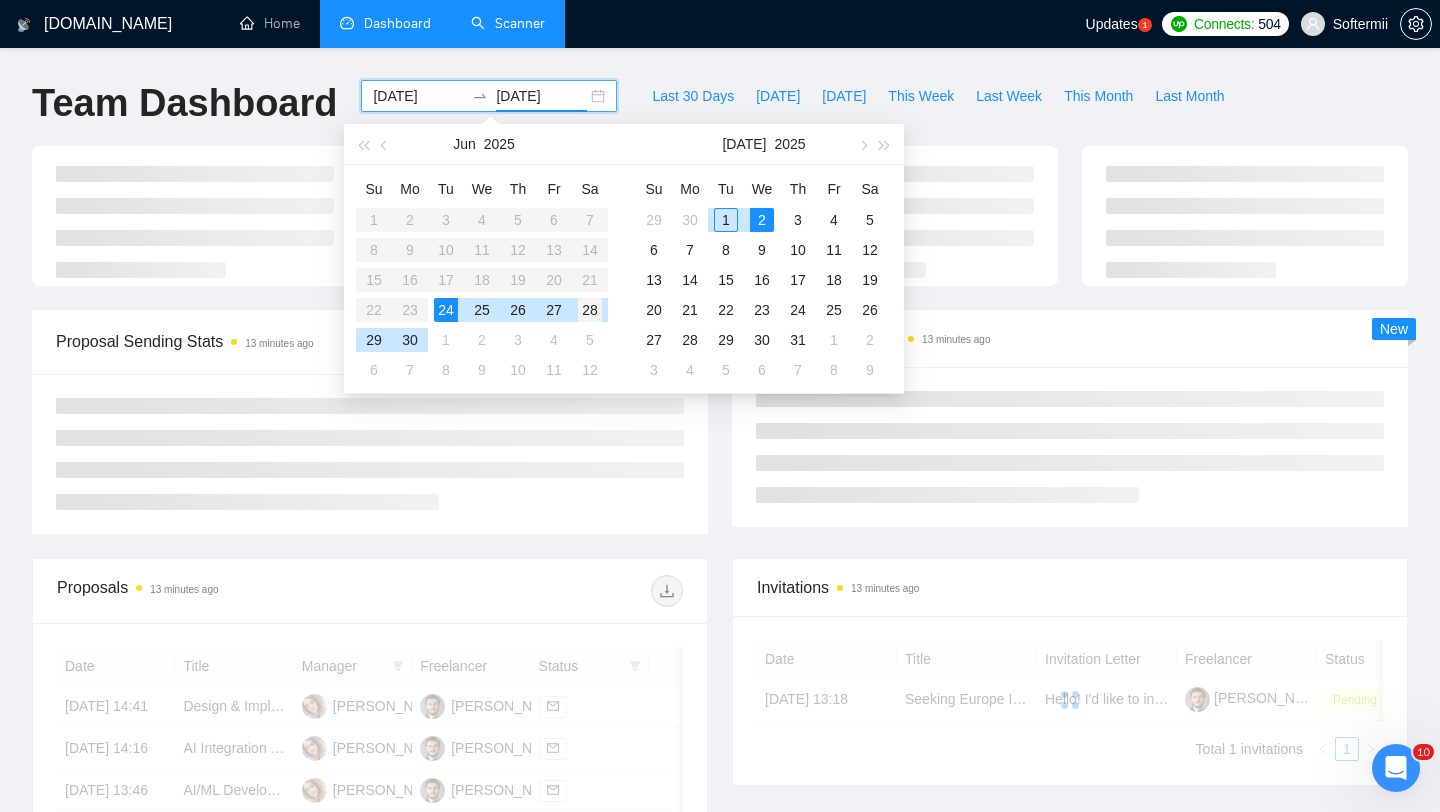 type on "[DATE]" 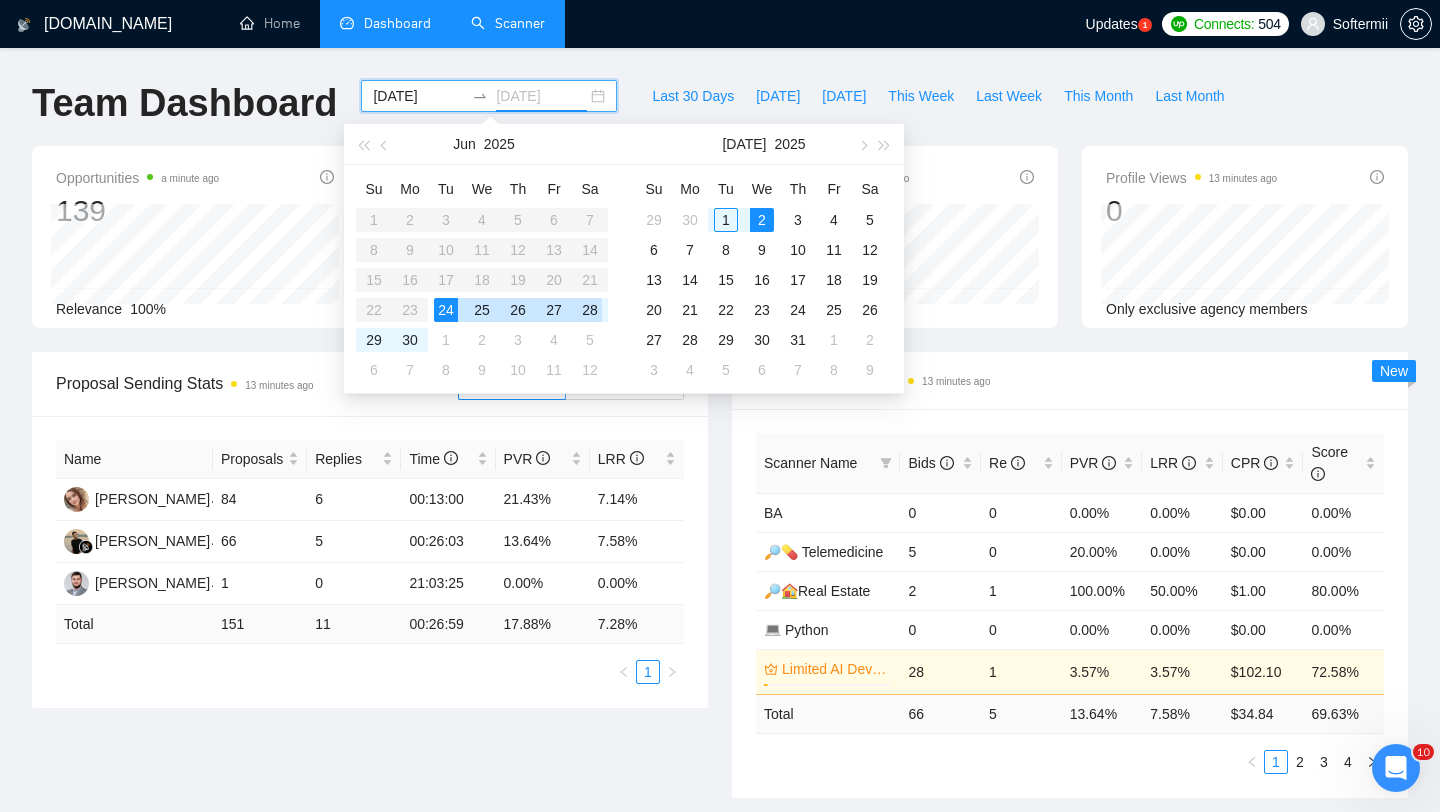 click on "28" at bounding box center [590, 310] 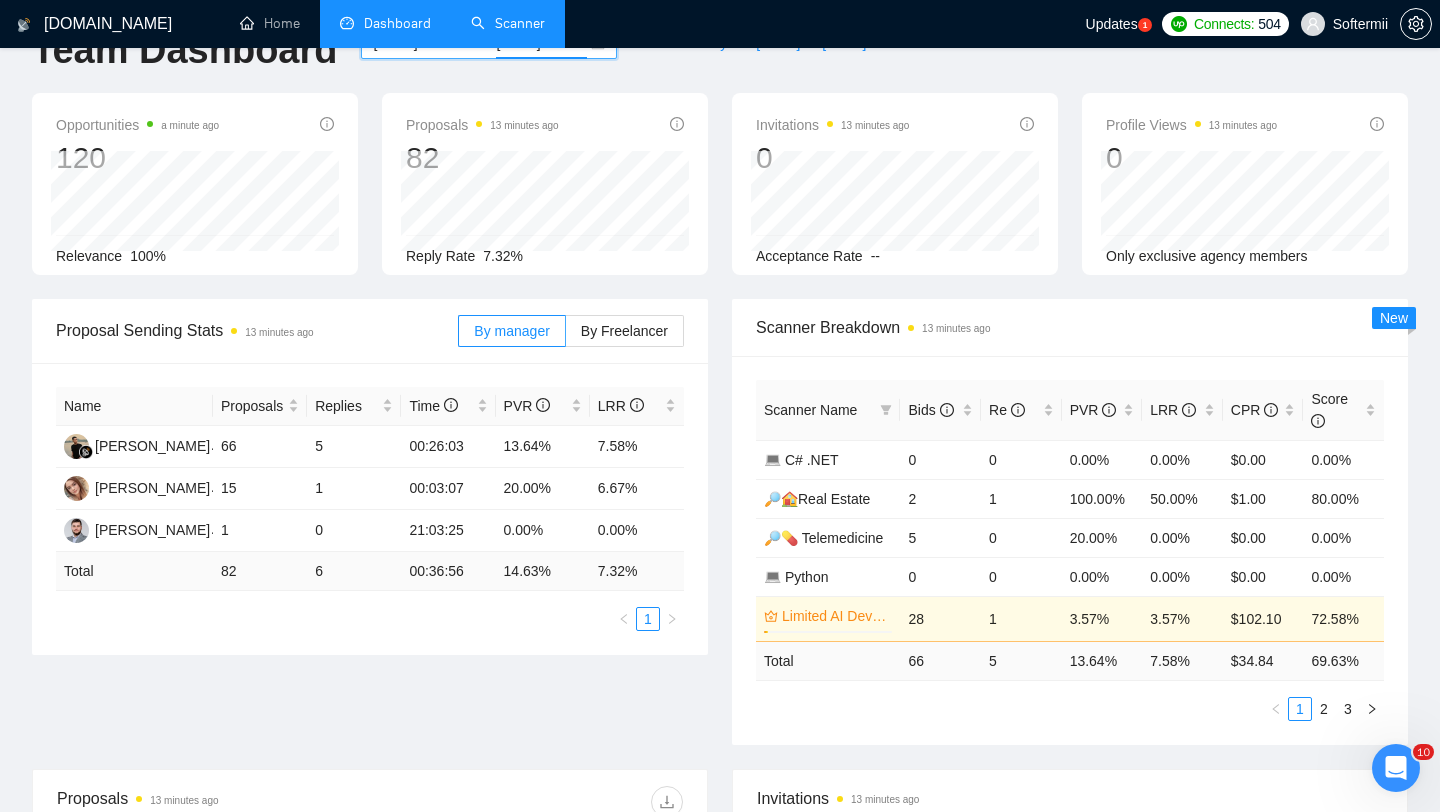 scroll, scrollTop: 57, scrollLeft: 0, axis: vertical 